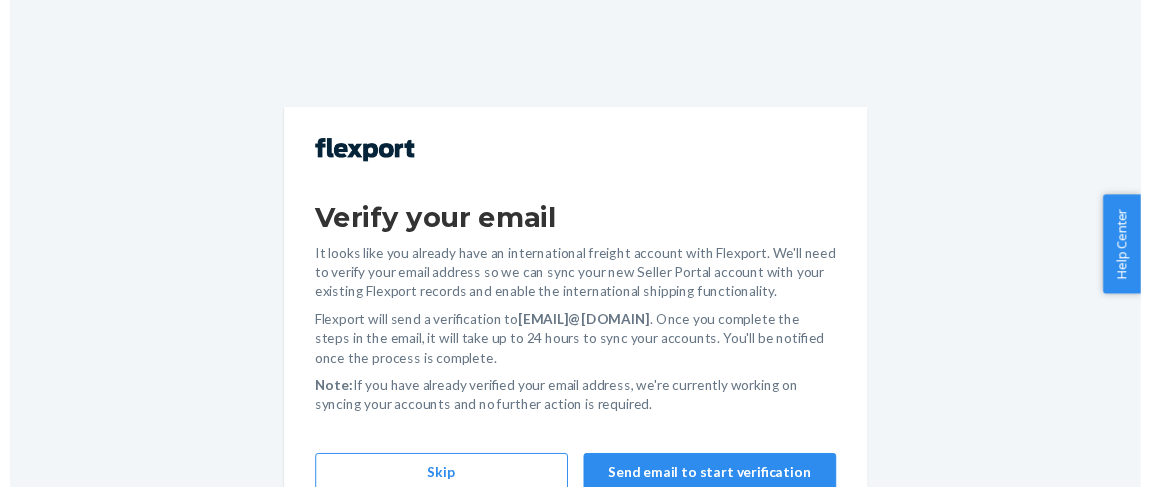 scroll, scrollTop: 0, scrollLeft: 0, axis: both 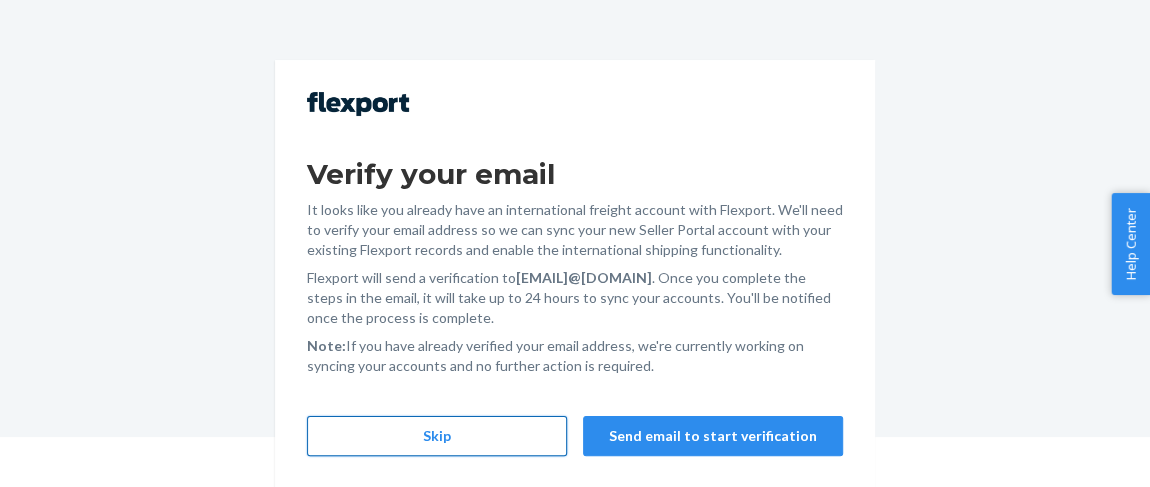 click on "Skip" at bounding box center [437, 436] 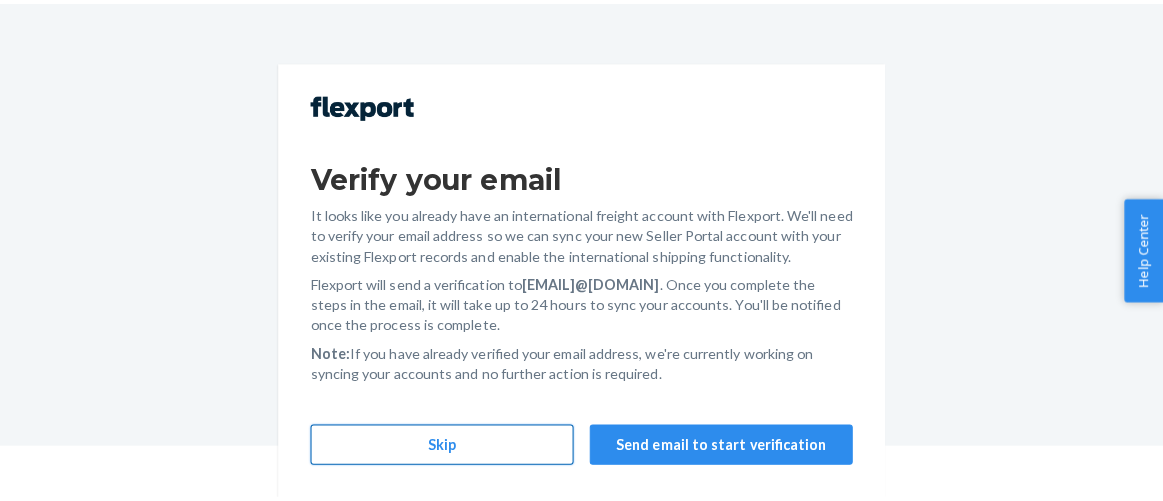 scroll, scrollTop: 0, scrollLeft: 0, axis: both 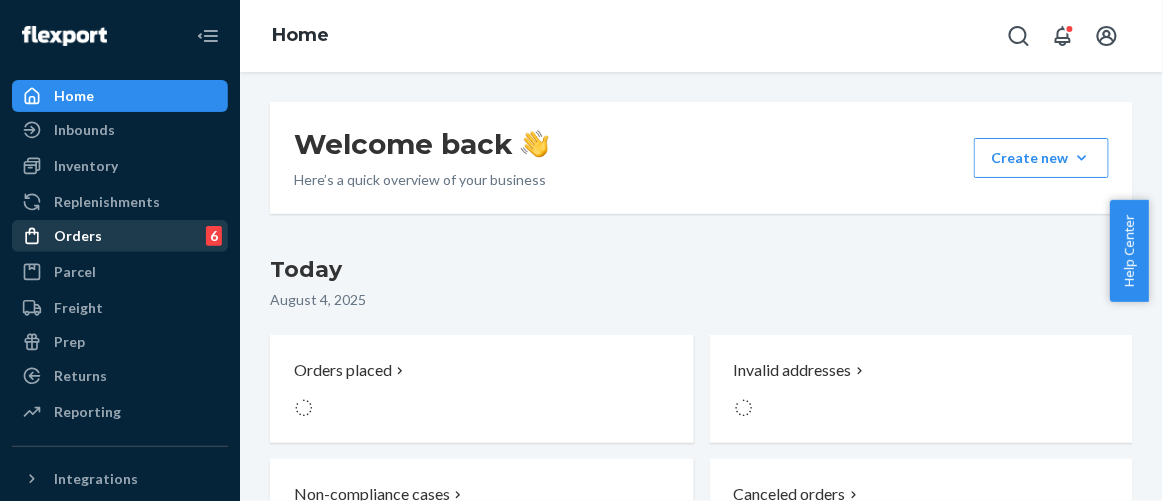 click on "Orders" at bounding box center [78, 236] 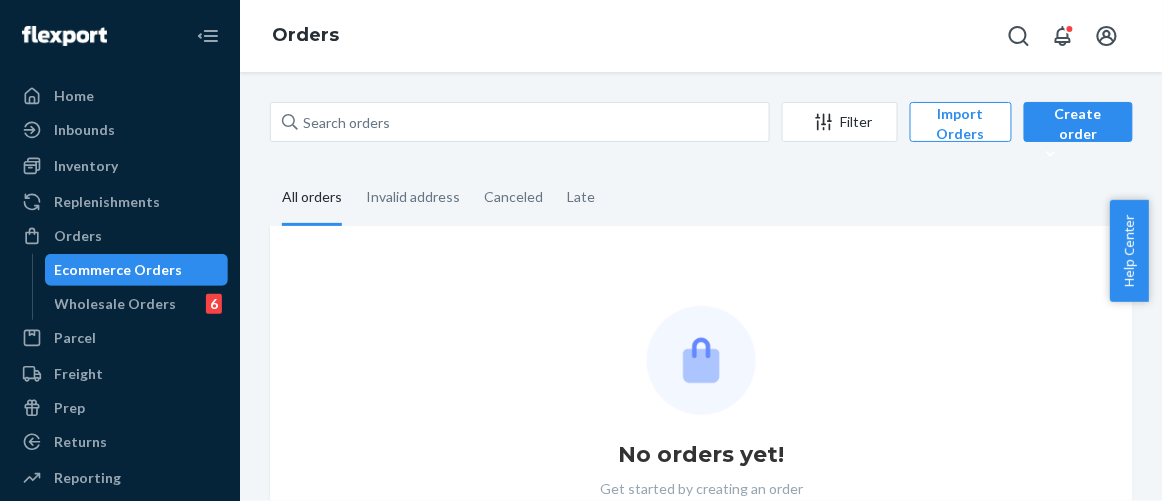 scroll, scrollTop: 0, scrollLeft: 0, axis: both 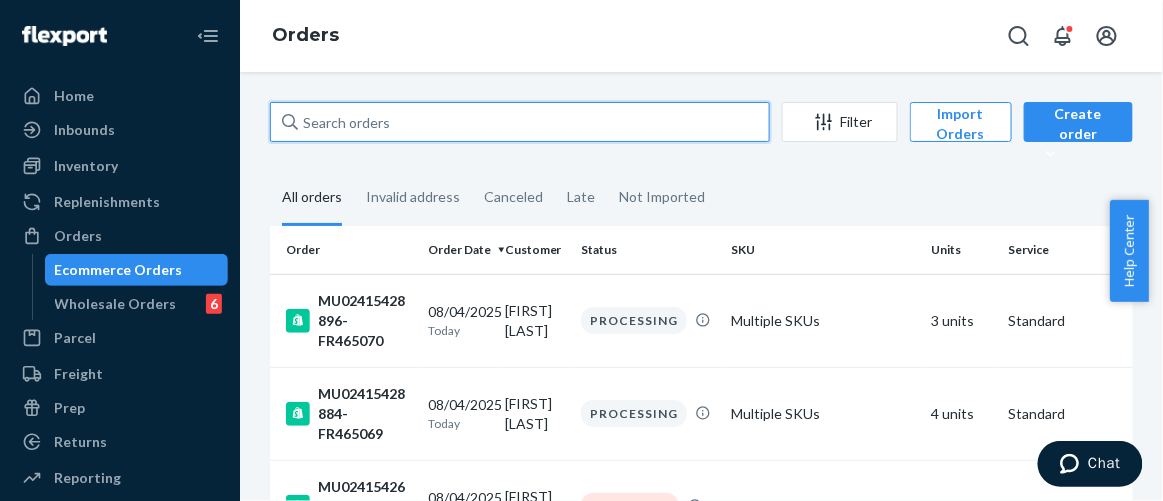 click at bounding box center (520, 122) 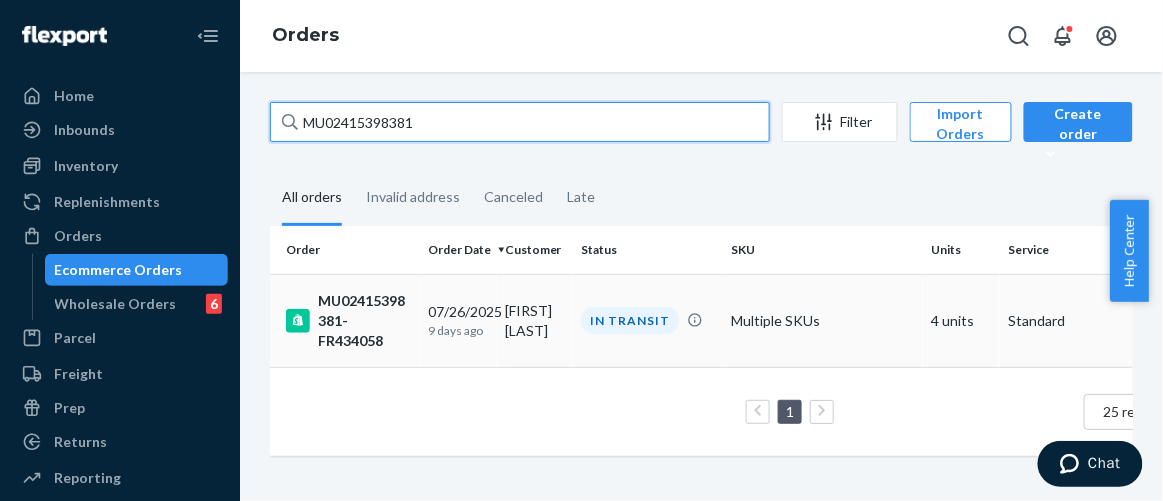 type on "MU02415398381" 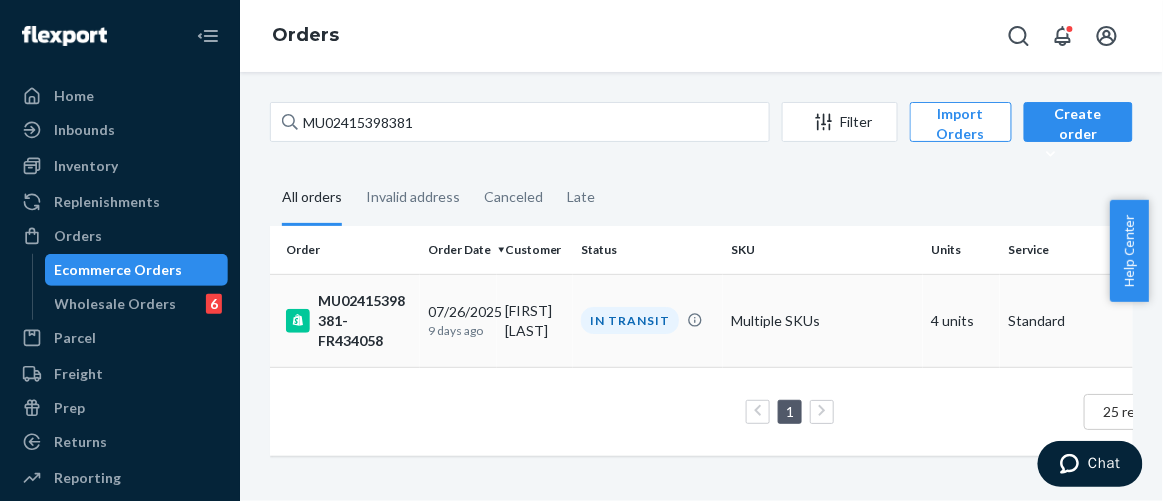 click on "9 days ago" at bounding box center [458, 330] 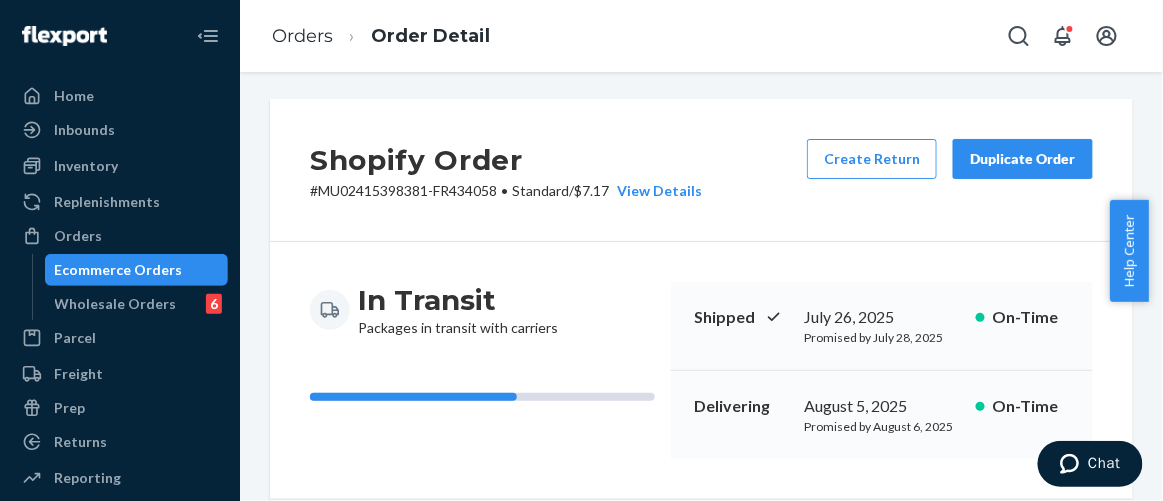 scroll, scrollTop: 0, scrollLeft: 0, axis: both 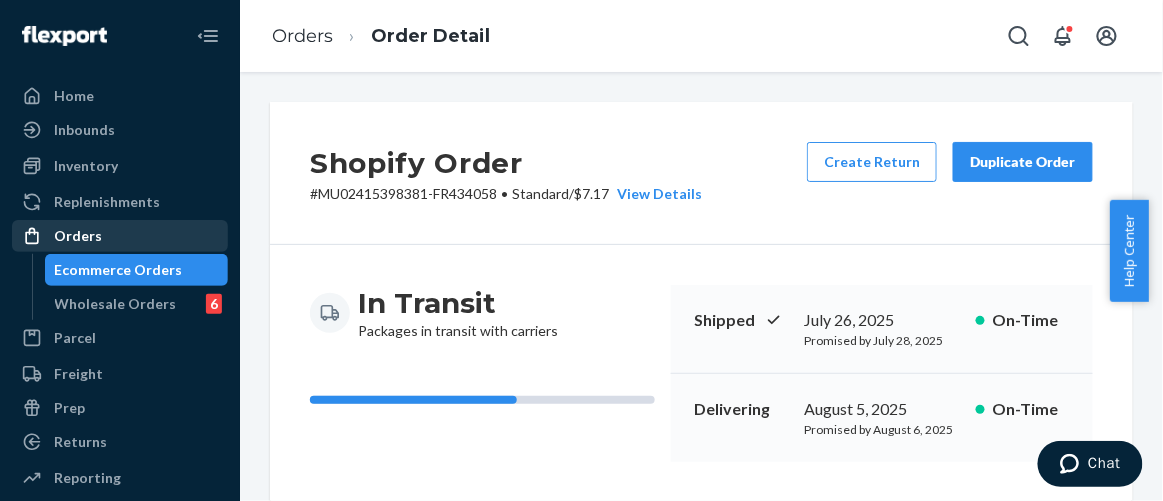 click on "Orders" at bounding box center (120, 236) 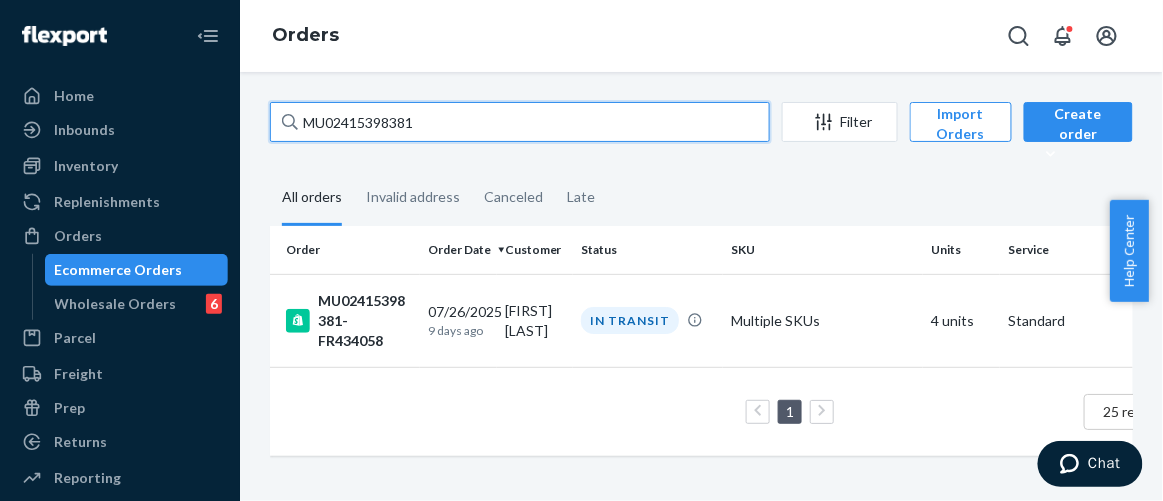 drag, startPoint x: 412, startPoint y: 120, endPoint x: 247, endPoint y: 118, distance: 165.01212 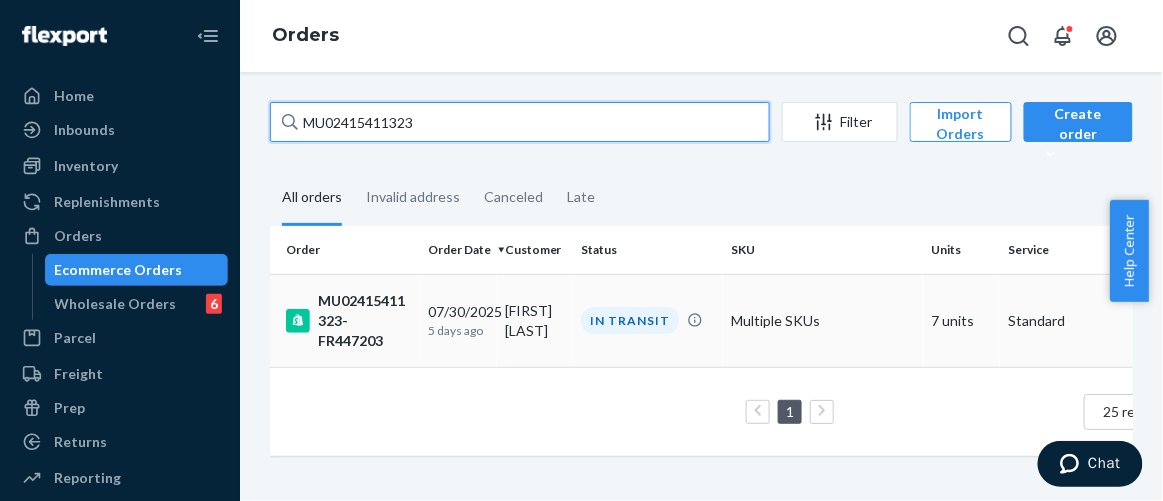 type on "MU02415411323" 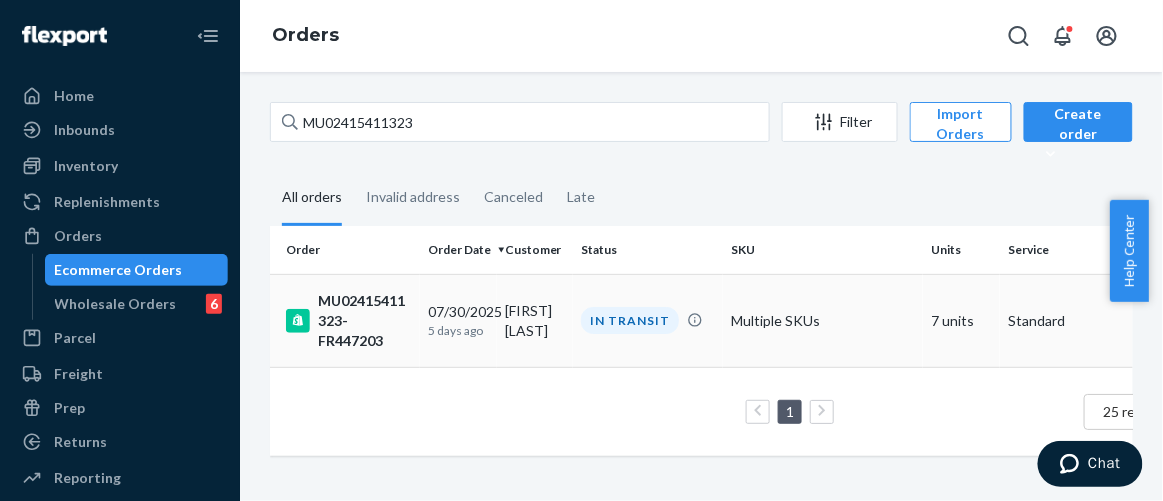 click on "MU02415411323-FR447203" at bounding box center (349, 321) 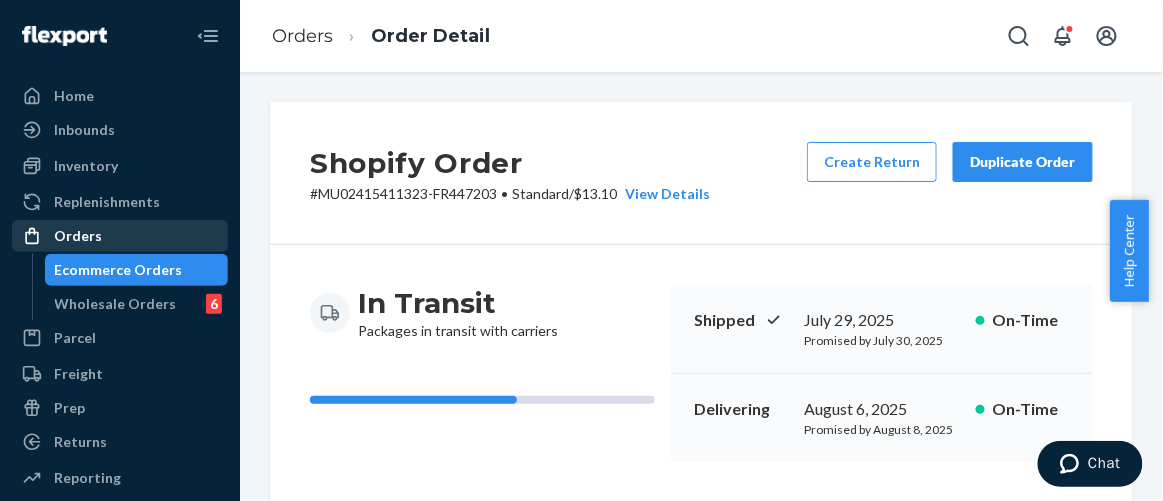 click on "Orders" at bounding box center (120, 236) 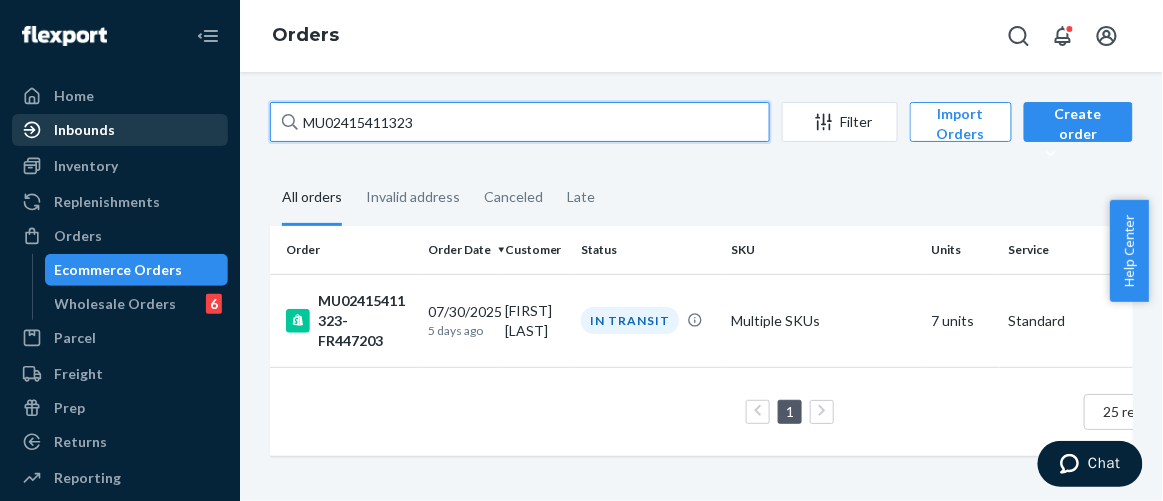 drag, startPoint x: 432, startPoint y: 120, endPoint x: 181, endPoint y: 127, distance: 251.0976 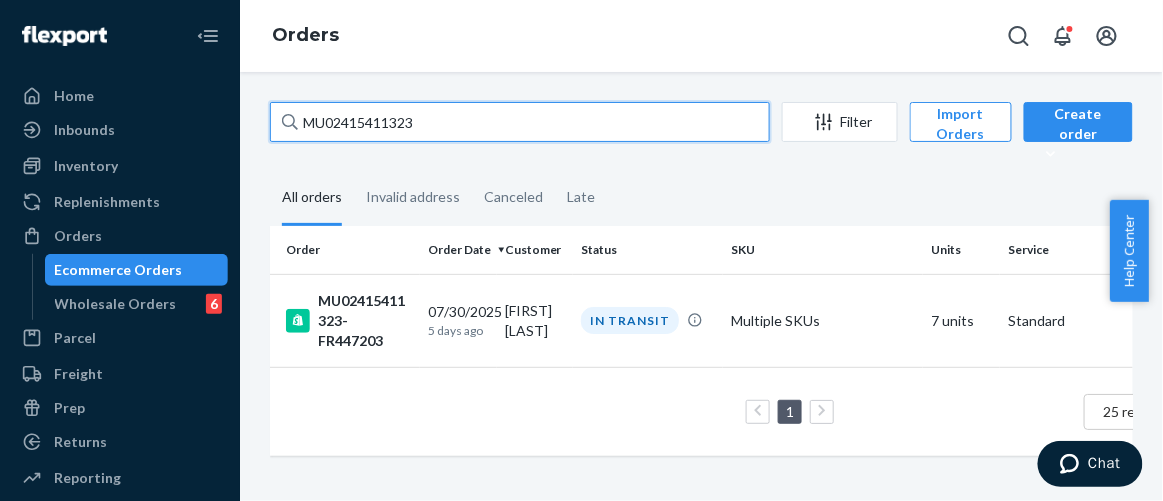 paste on "2076" 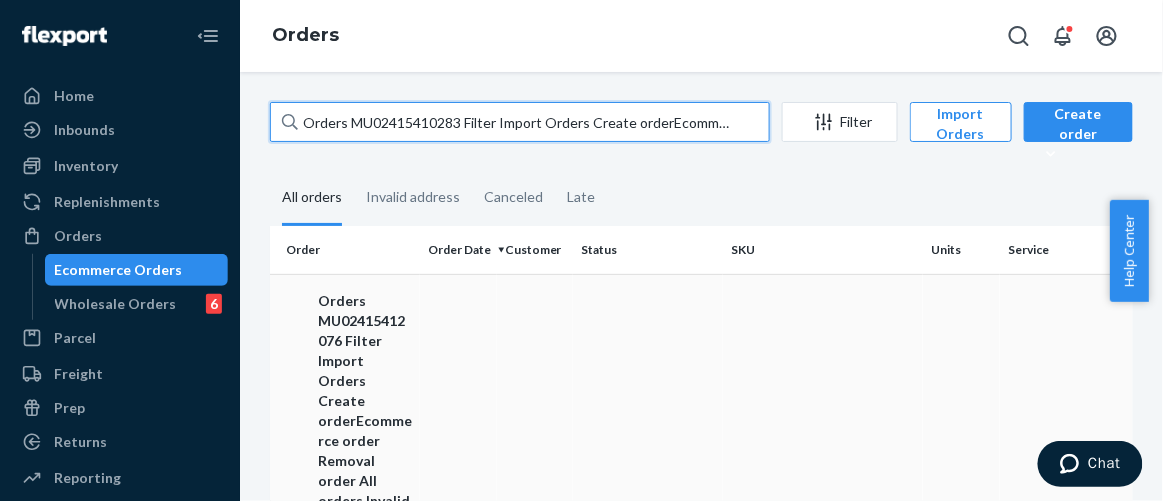 type on "Orders MU02415410283 Filter Import Orders Create orderEcommerce order Removal order All orders Invalid address Canceled Late" 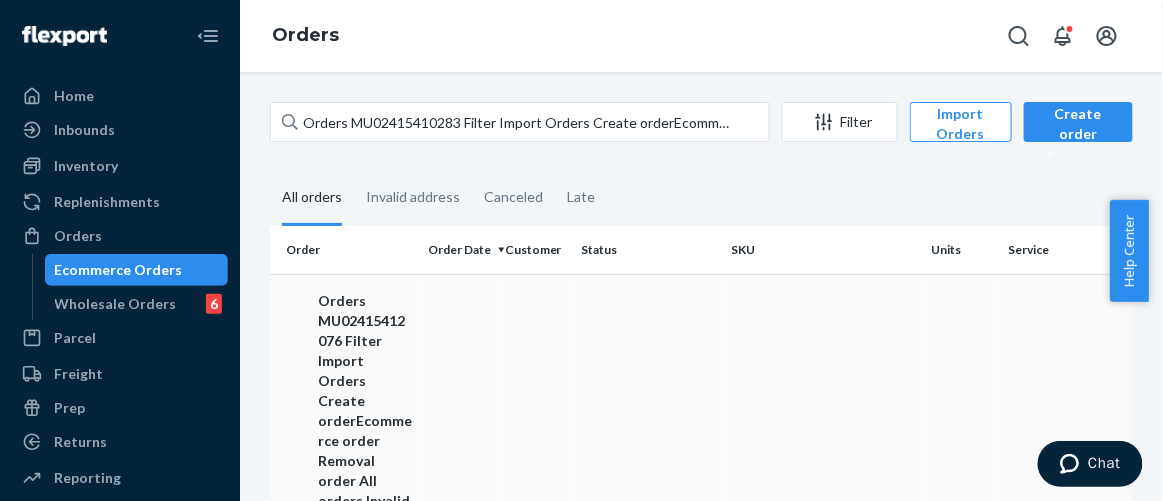 click on "Orders MU02415412076 Filter Import Orders Create orderEcommerce order Removal order All orders Invalid address Canceled Late Order Order Date Customer Status SKU Units Service Fee MU02415412076-FR447989 07/31/2025 4 days ago [FIRST] [LAST] IN TRANSIT Multiple SKUs 4 units Standard $8.44 1 25 results per page" at bounding box center (349, 621) 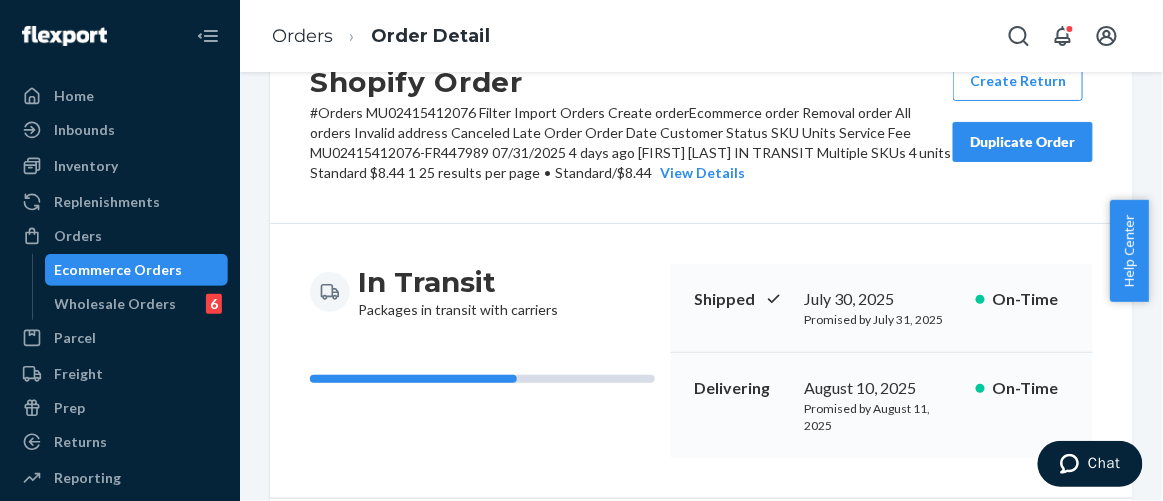scroll, scrollTop: 181, scrollLeft: 0, axis: vertical 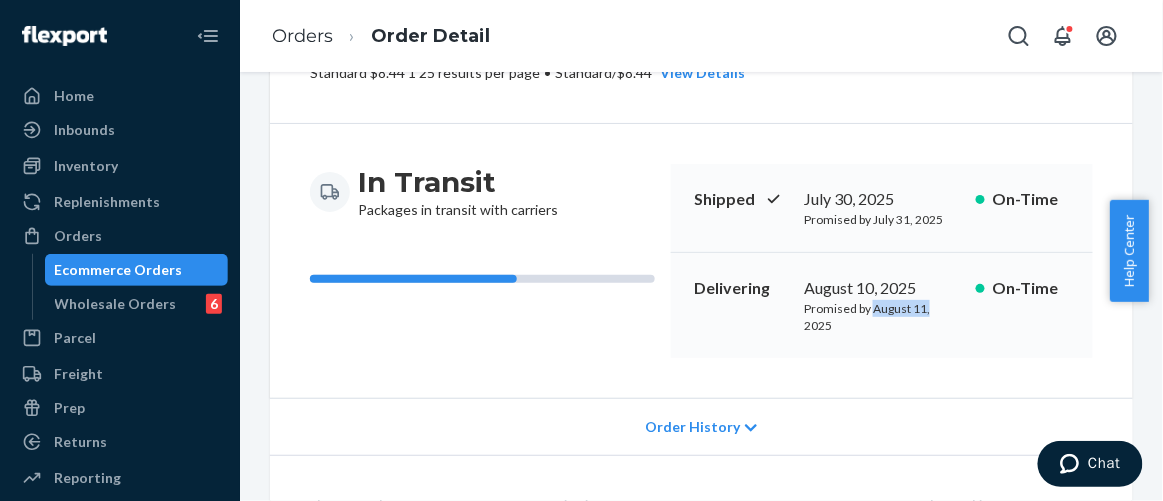 drag, startPoint x: 872, startPoint y: 245, endPoint x: 924, endPoint y: 253, distance: 52.611786 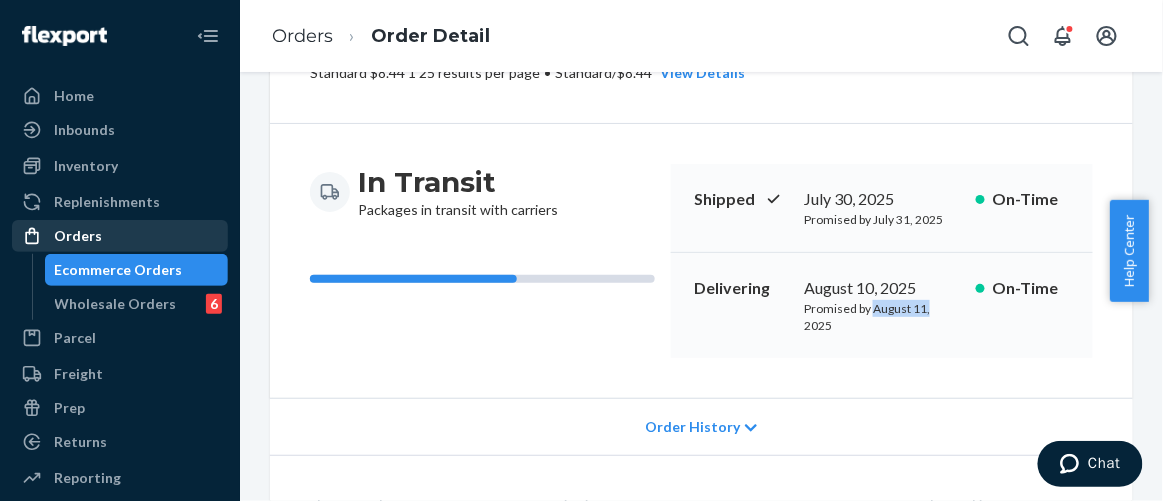 click on "Orders" at bounding box center (120, 236) 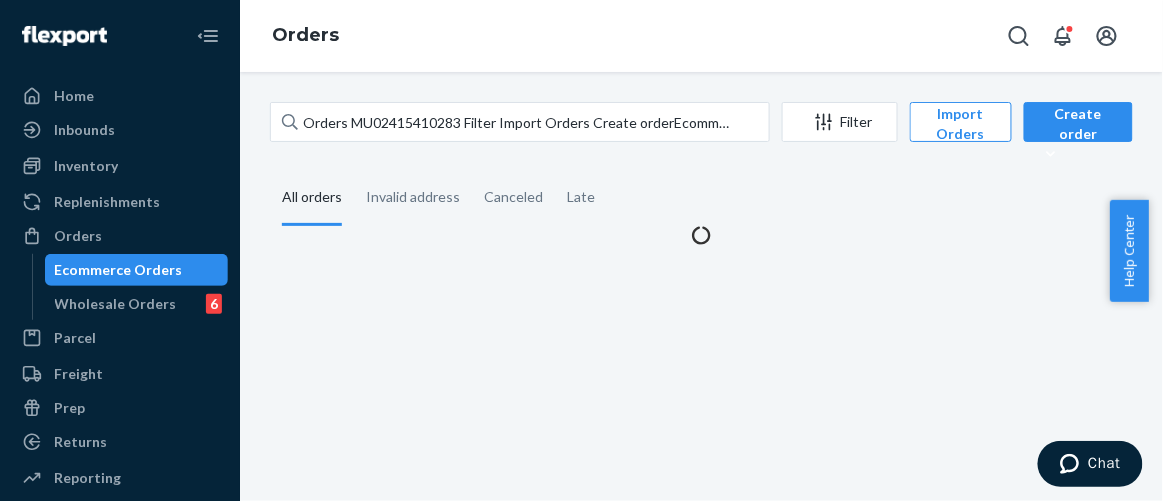 scroll, scrollTop: 0, scrollLeft: 0, axis: both 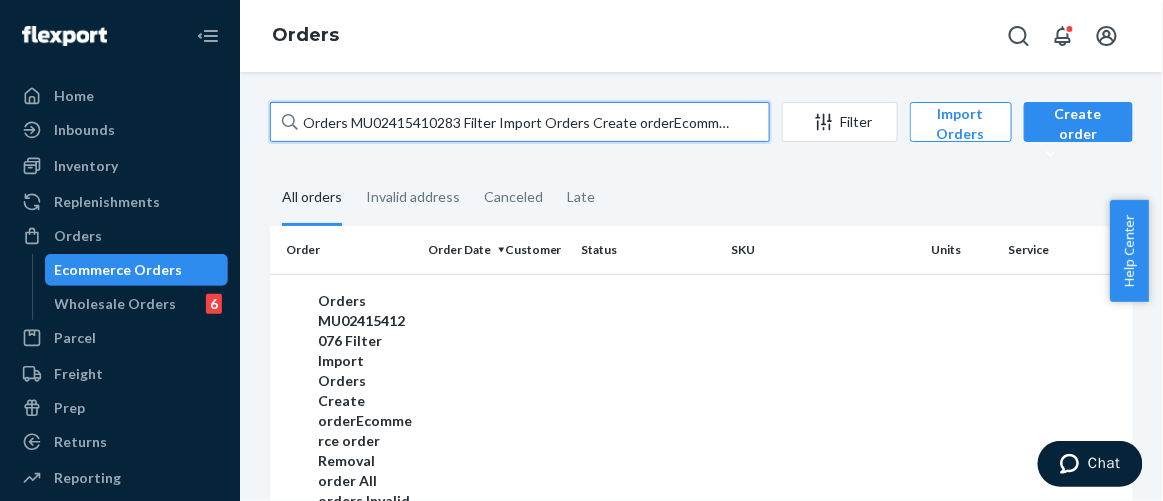 drag, startPoint x: 332, startPoint y: 119, endPoint x: 266, endPoint y: 117, distance: 66.0303 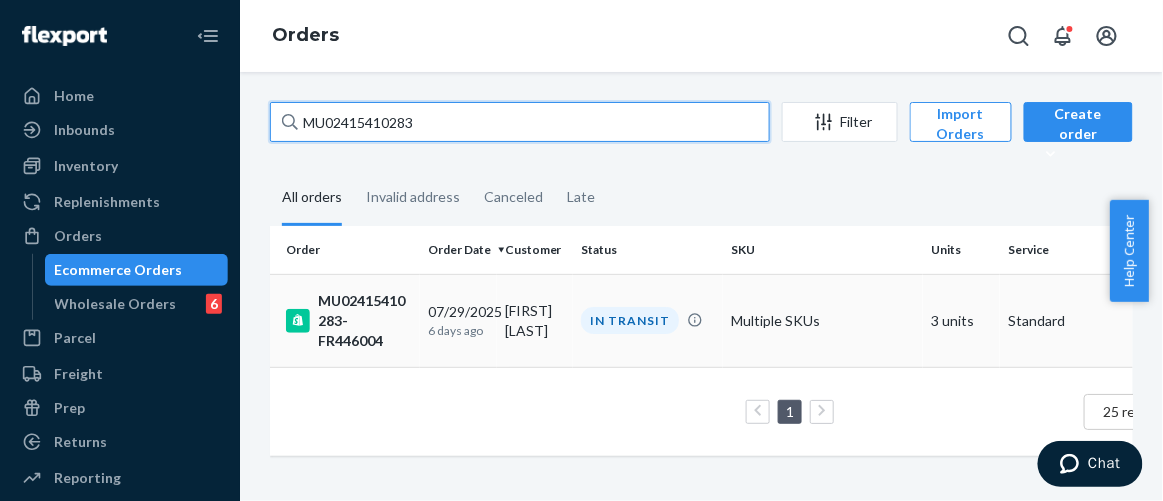 type on "MU02415410283" 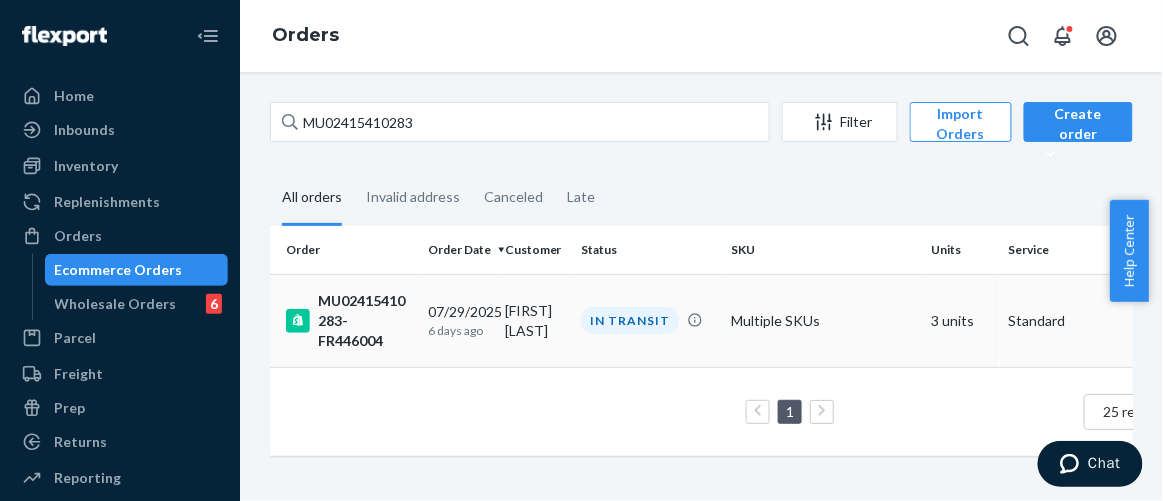 click on "MU02415410283-FR446004" at bounding box center (349, 321) 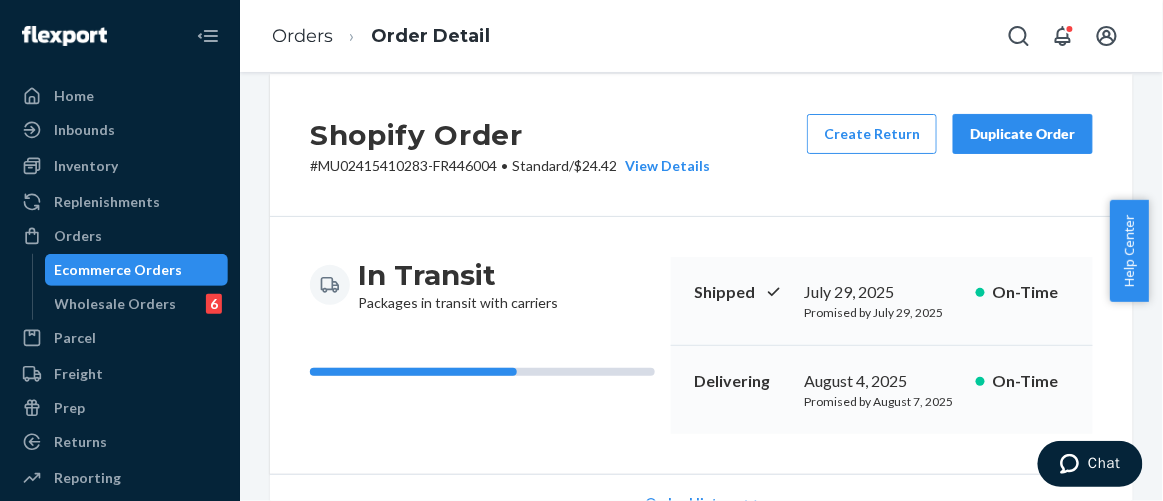 scroll, scrollTop: 0, scrollLeft: 0, axis: both 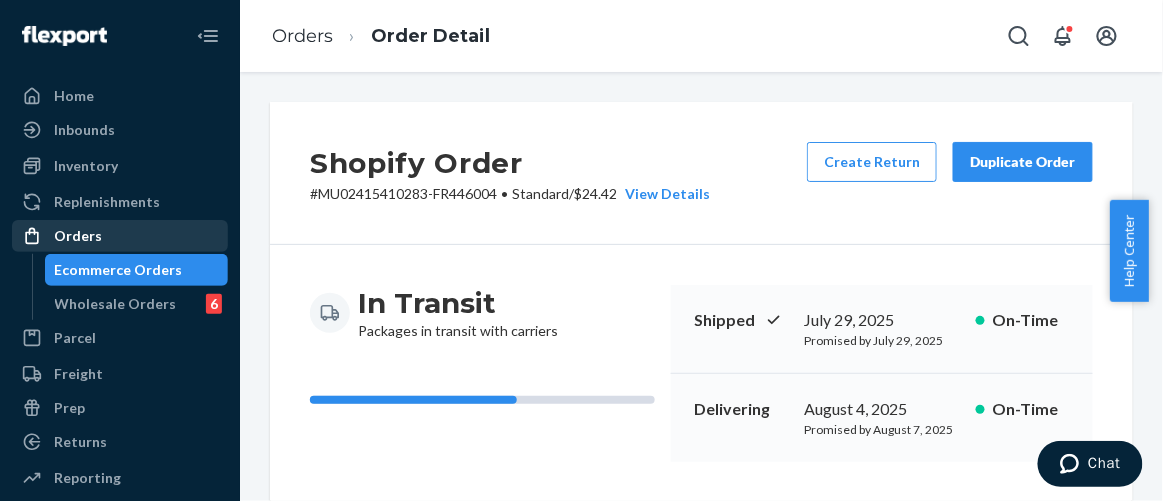 click on "Orders" at bounding box center (120, 236) 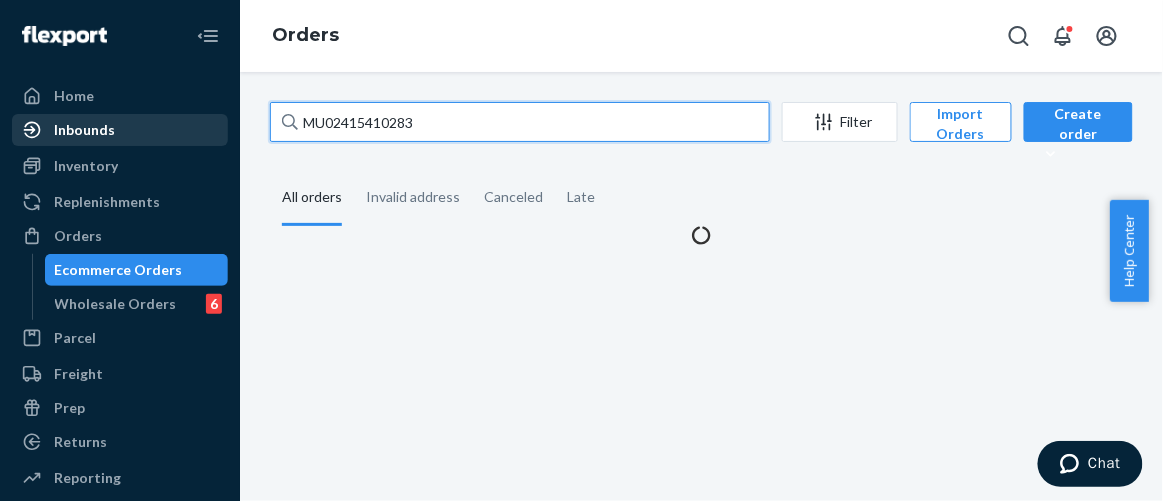 drag, startPoint x: 392, startPoint y: 123, endPoint x: 136, endPoint y: 115, distance: 256.12497 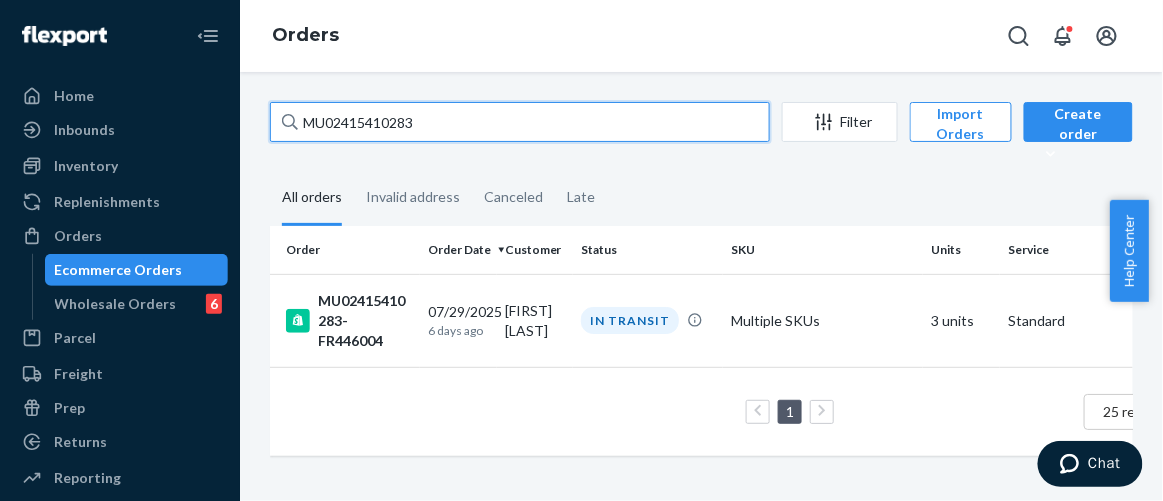 paste on "829" 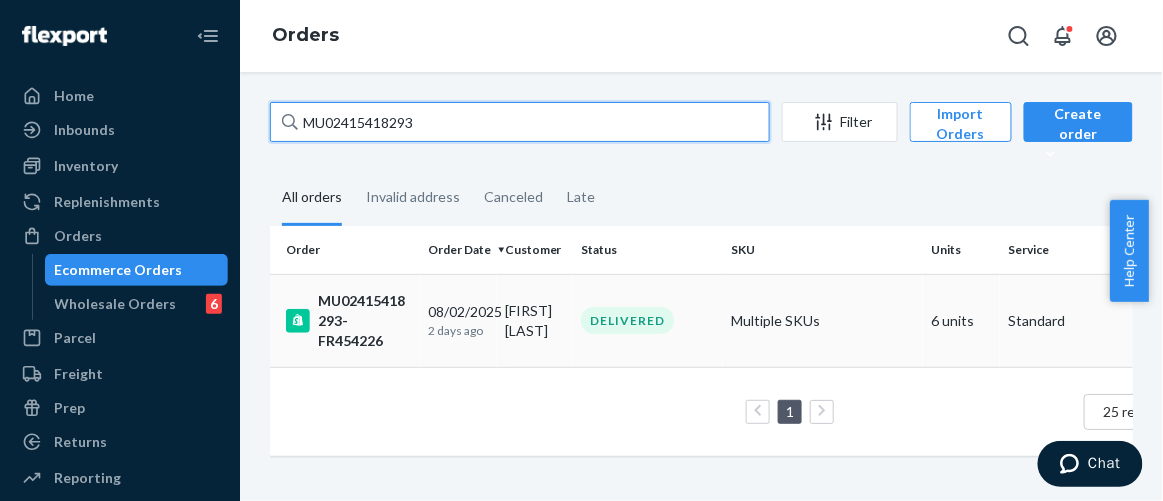 type on "MU02415418293" 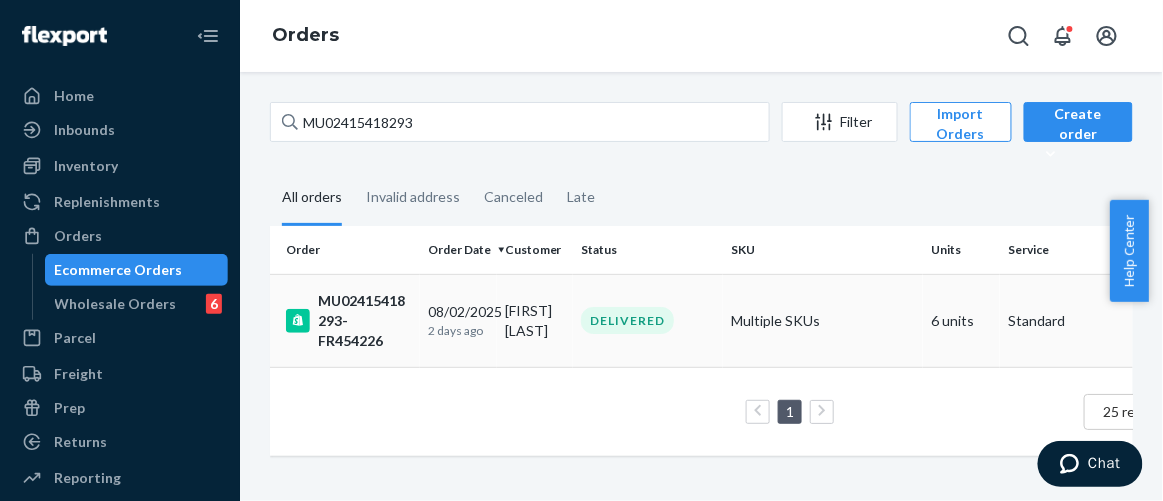 click on "MU02415418293-FR454226" at bounding box center (349, 321) 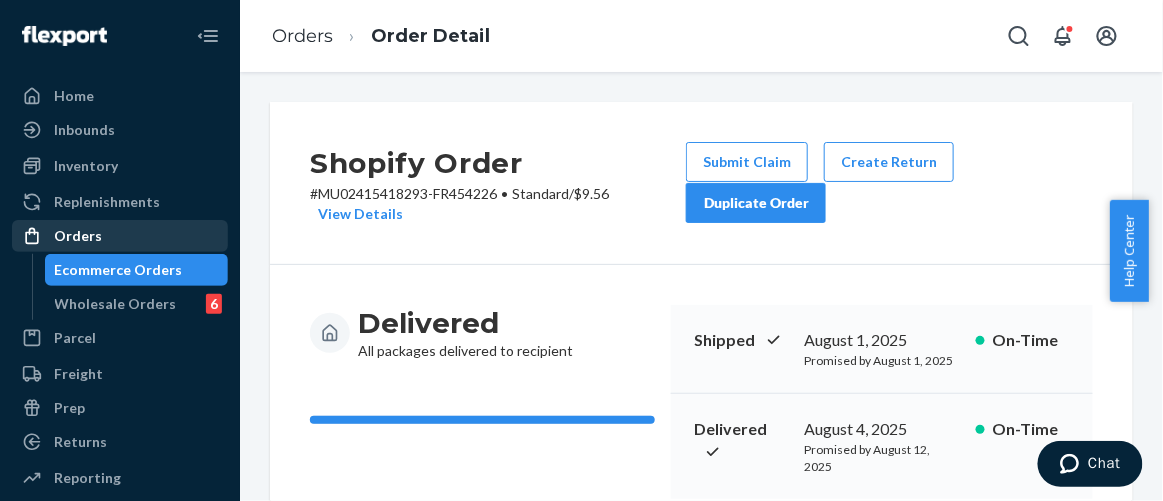 click on "Orders" at bounding box center (120, 236) 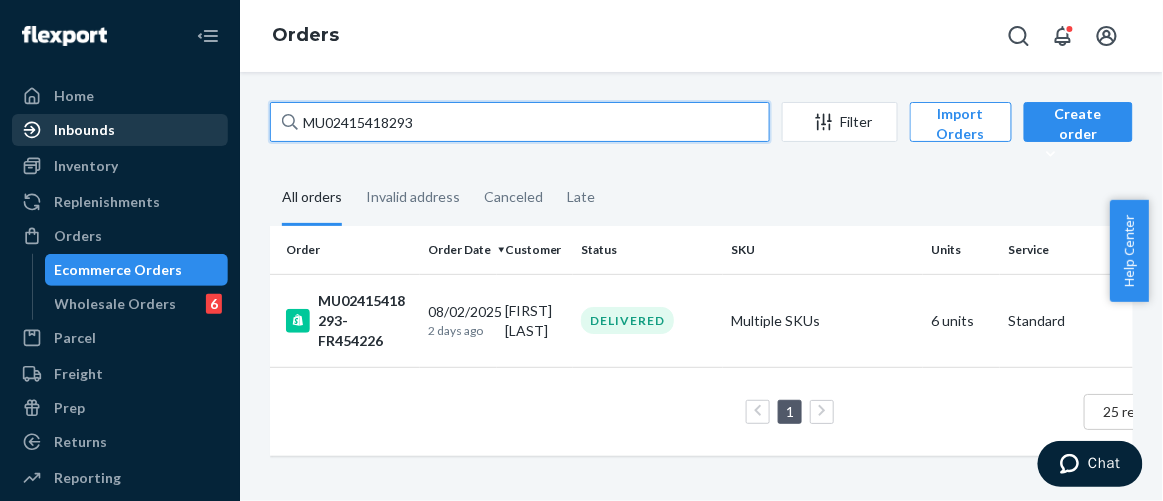 drag, startPoint x: 436, startPoint y: 123, endPoint x: 82, endPoint y: 126, distance: 354.01273 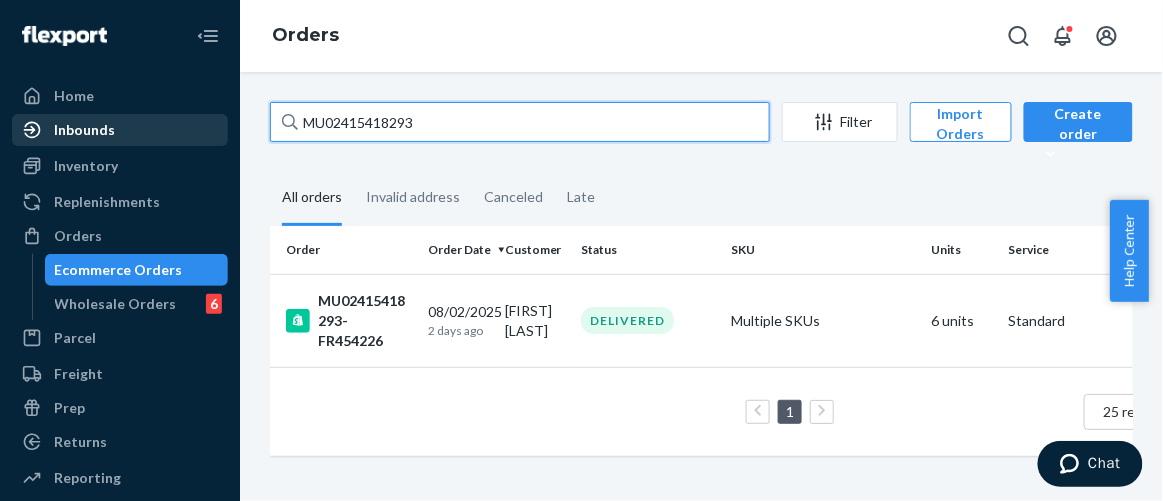 click on "Orders MU02415418293 Filter Import Orders Create orderEcommerce order Removal order All orders Invalid address Canceled Late Order Order Date Customer Status SKU Units Service Fee MU02415418293-FR454226 08/02/2025 2 days ago [FIRST] [LAST] DELIVERED Multiple SKUs 6 units Standard Loading.... 1 25 results per page" at bounding box center [581, 250] 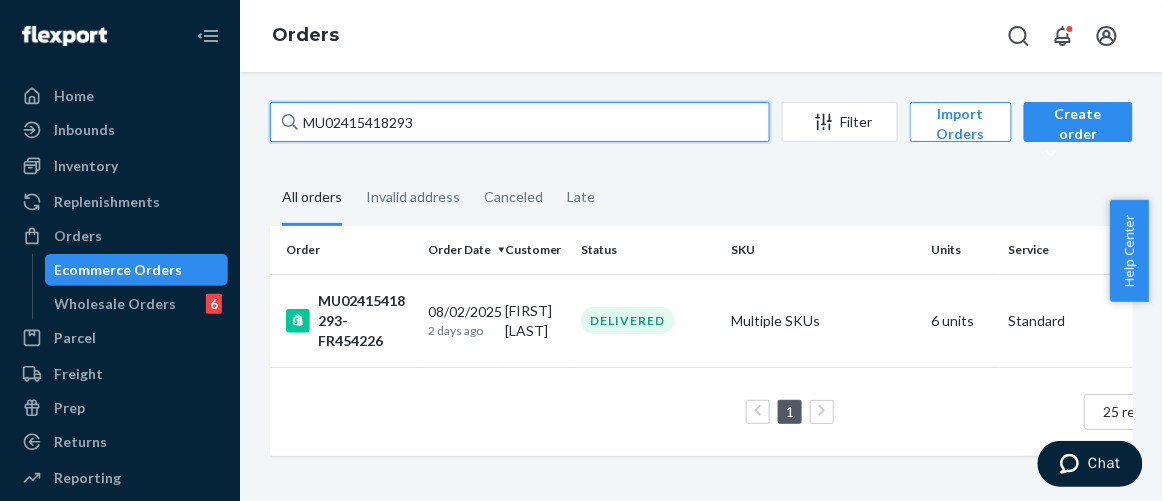 paste on "305077" 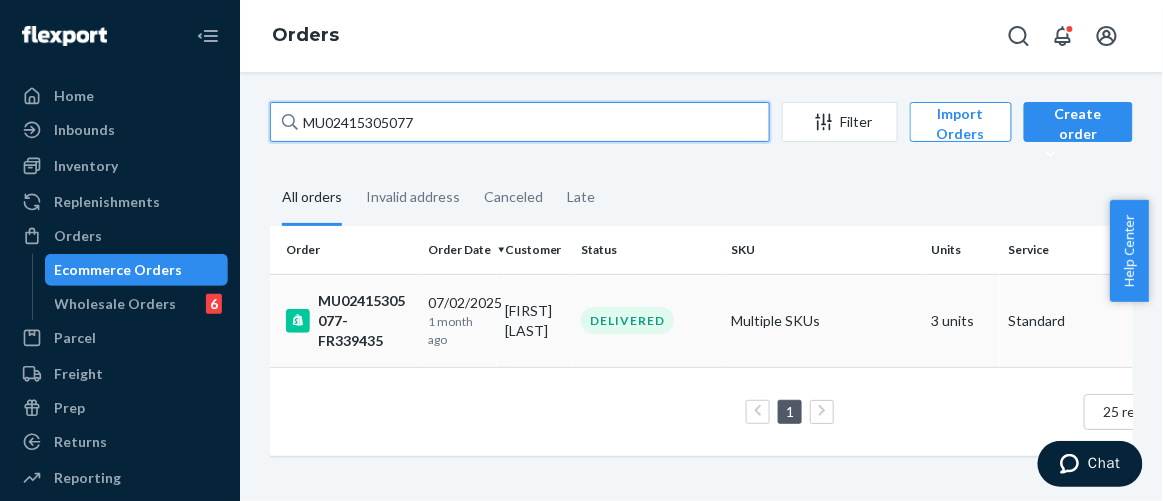 type on "MU02415305077" 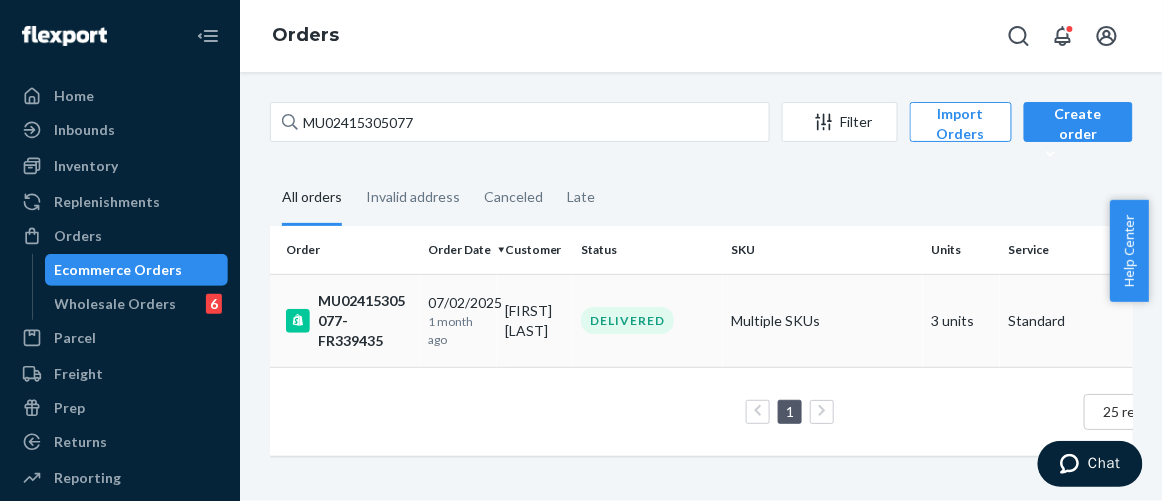 click on "MU02415305077-FR339435" at bounding box center [349, 321] 